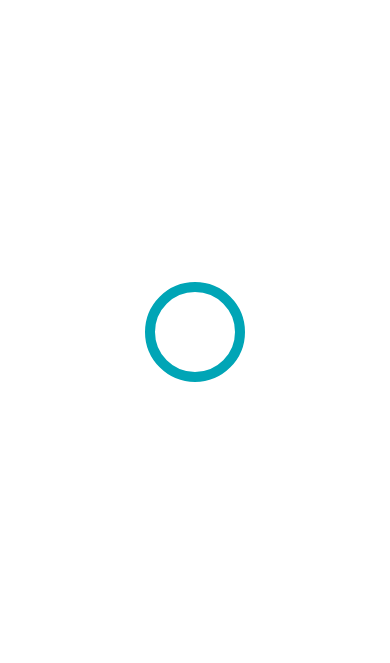 scroll, scrollTop: 0, scrollLeft: 0, axis: both 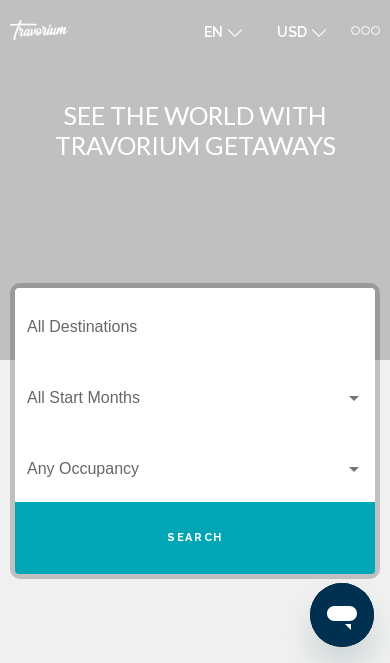 click at bounding box center (375, 30) 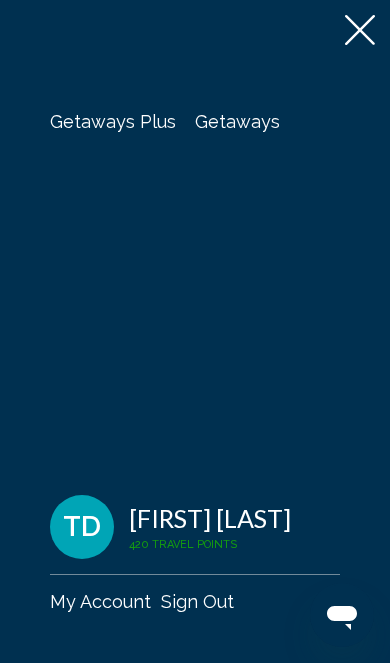 click on "Getaways" at bounding box center [237, 121] 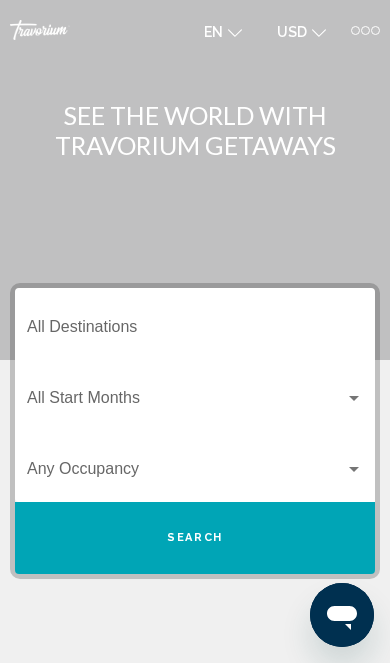 click on "Destination All Destinations" at bounding box center [195, 331] 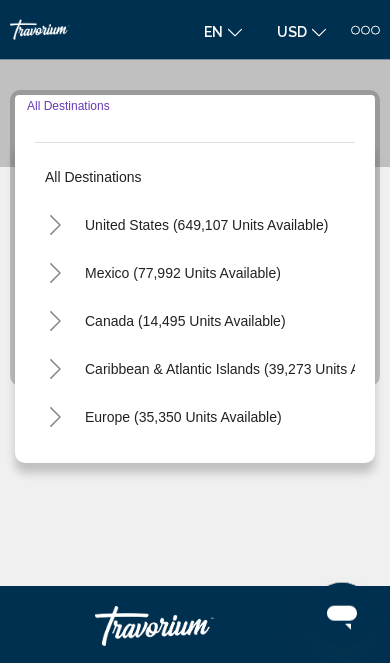 scroll, scrollTop: 217, scrollLeft: 0, axis: vertical 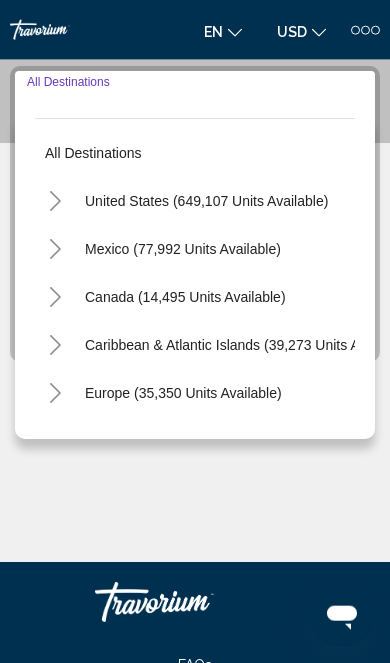 click 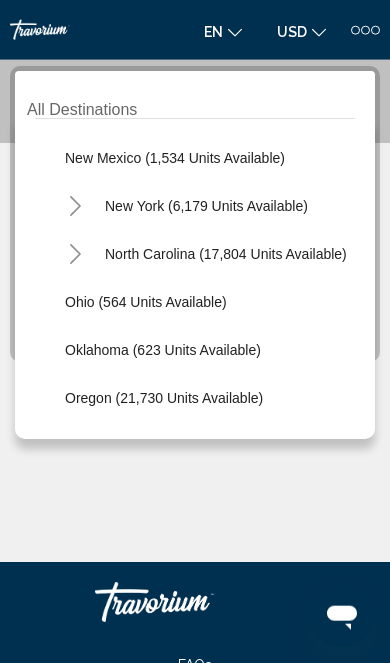 scroll, scrollTop: 1340, scrollLeft: 1, axis: both 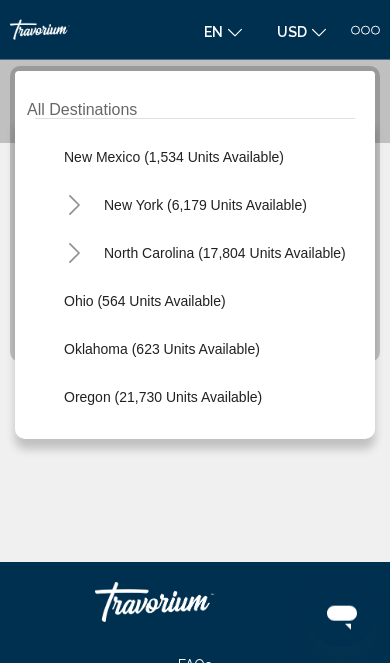 click 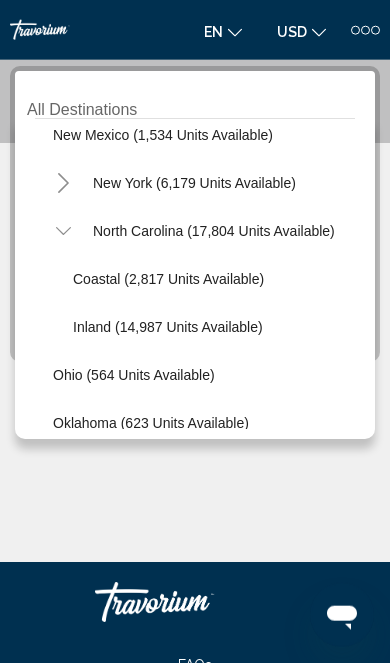 scroll, scrollTop: 1355, scrollLeft: 14, axis: both 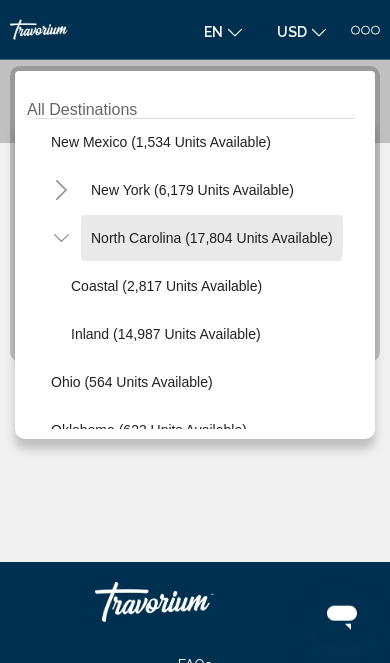 click on "North Carolina (17,804 units available)" 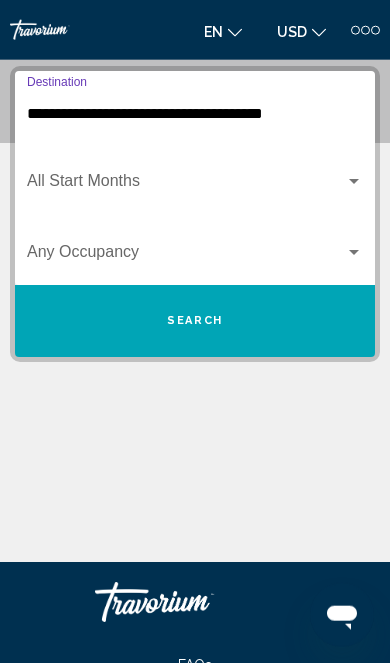 click at bounding box center [186, 185] 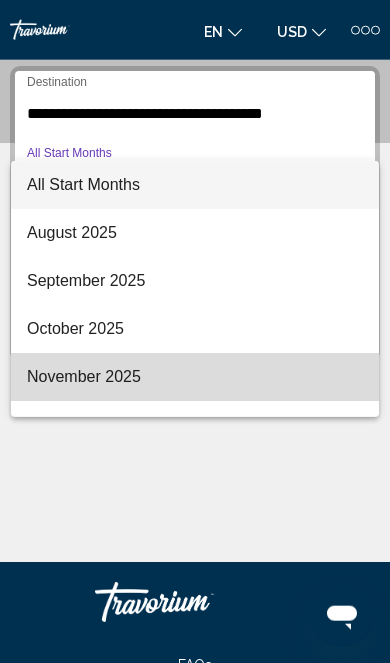 click on "November 2025" at bounding box center (195, 377) 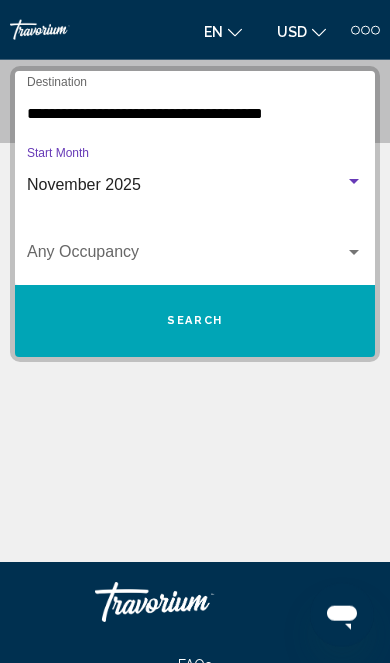 click at bounding box center [186, 256] 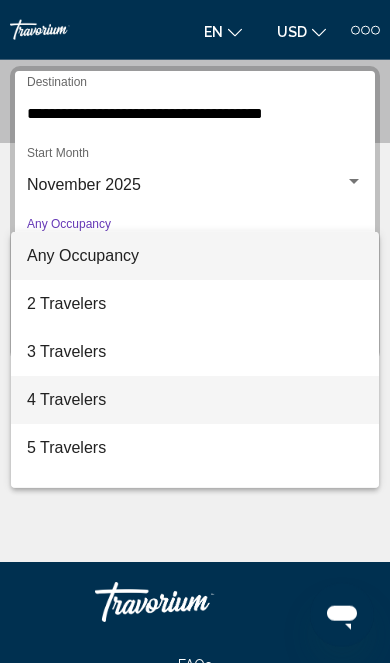 click on "4 Travelers" at bounding box center (195, 400) 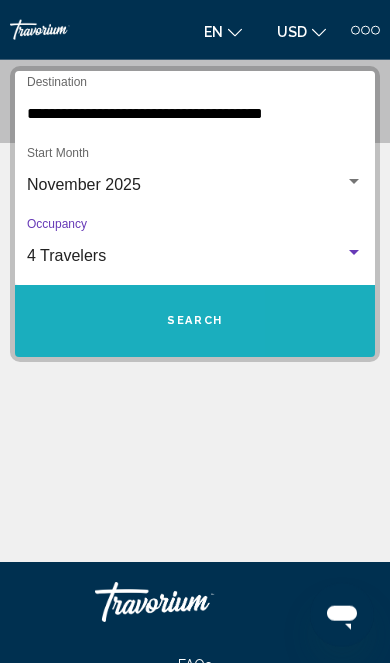 click on "Search" at bounding box center [195, 321] 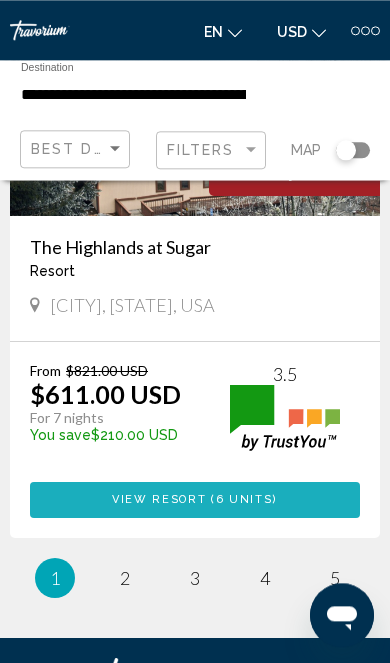 scroll, scrollTop: 6975, scrollLeft: 0, axis: vertical 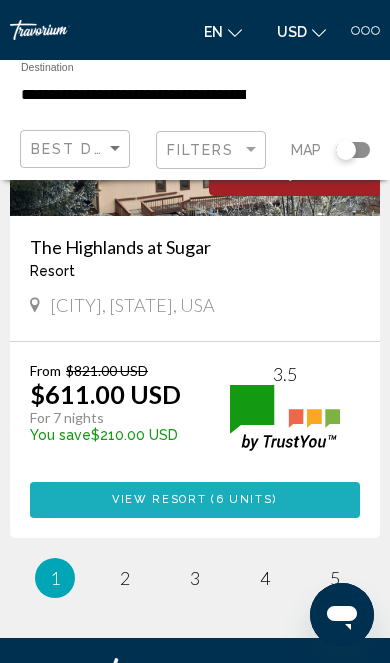 click on "6 units" at bounding box center (244, 499) 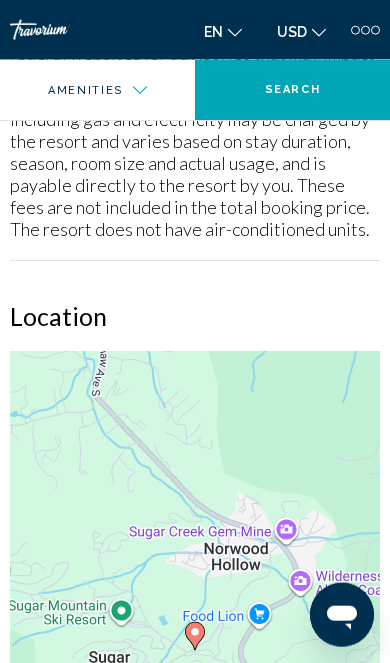 scroll, scrollTop: 2341, scrollLeft: 0, axis: vertical 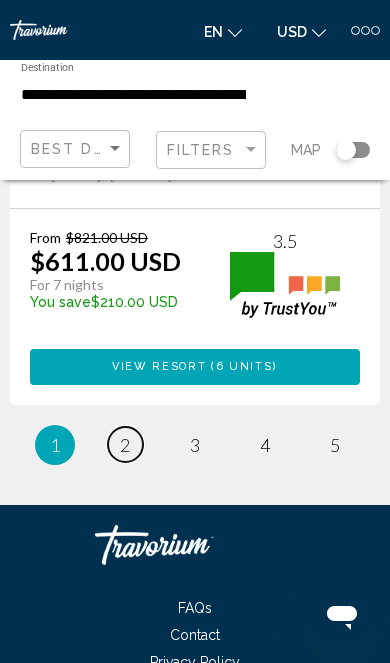 click on "2" at bounding box center (125, 445) 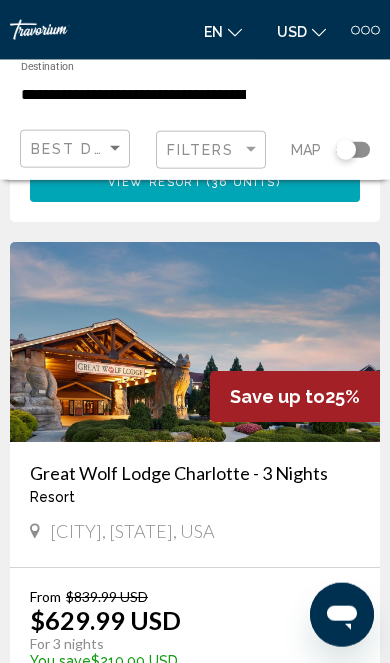 scroll, scrollTop: 2355, scrollLeft: 0, axis: vertical 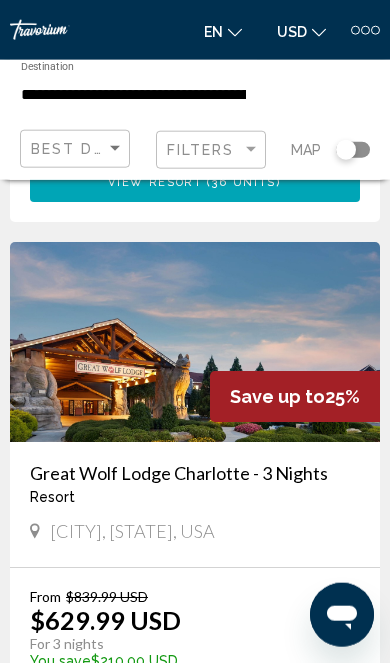 click on "Great Wolf Lodge Charlotte - 3 Nights" at bounding box center (195, 473) 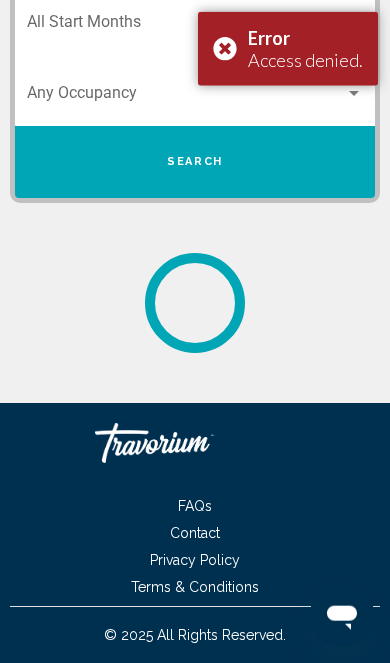 scroll, scrollTop: 0, scrollLeft: 0, axis: both 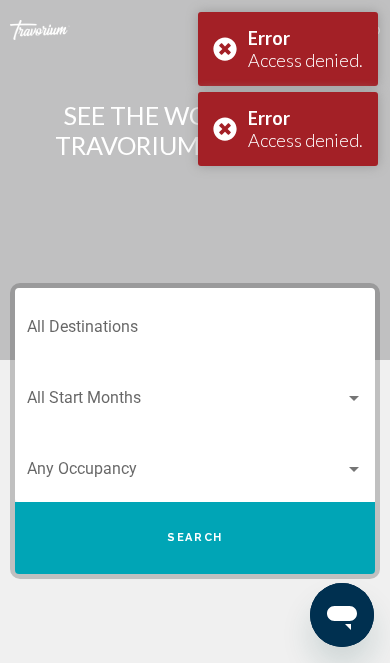 click on "Error   Access denied." at bounding box center [288, 49] 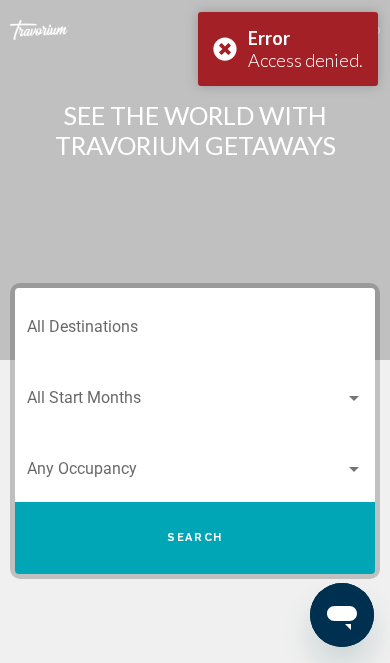 click on "Error   Access denied." at bounding box center (288, 49) 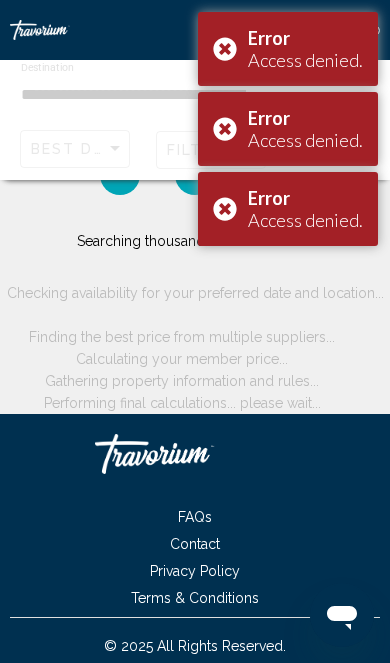click on "Gathering property information and rules..." 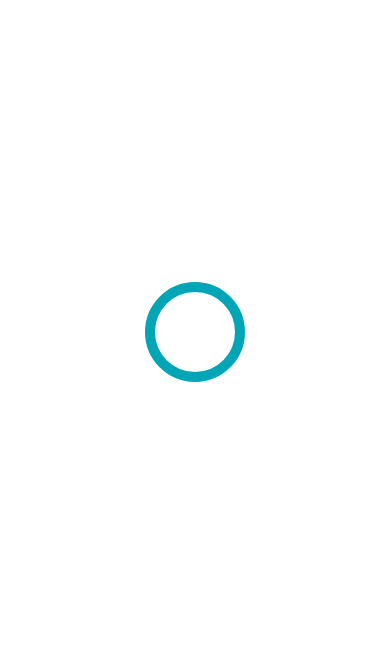 scroll, scrollTop: 0, scrollLeft: 0, axis: both 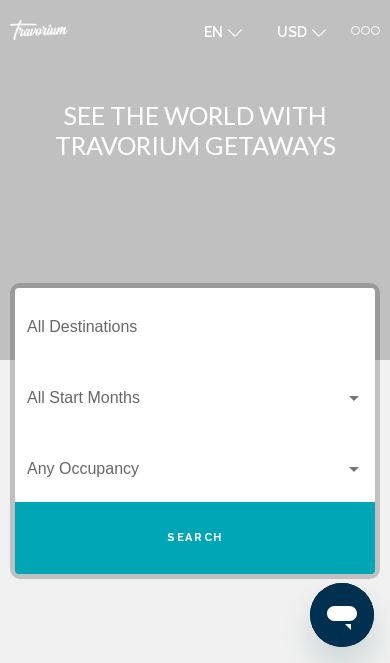 click on "Destination All Destinations" at bounding box center [195, 331] 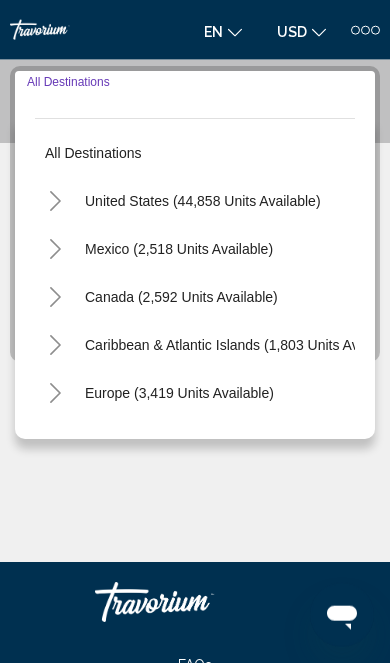 scroll, scrollTop: 217, scrollLeft: 0, axis: vertical 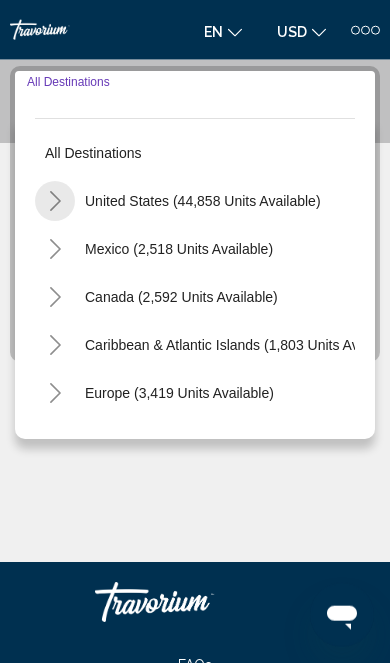 click 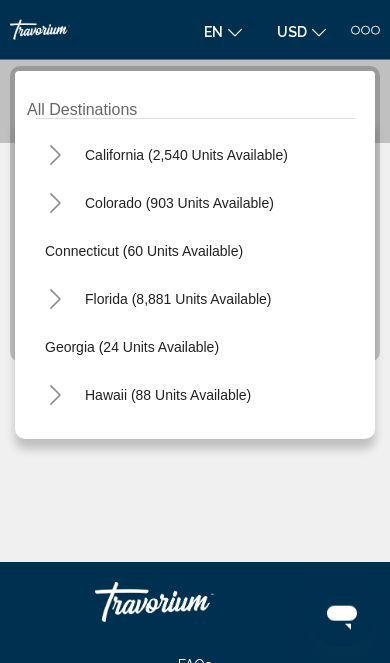 scroll, scrollTop: 194, scrollLeft: 17, axis: both 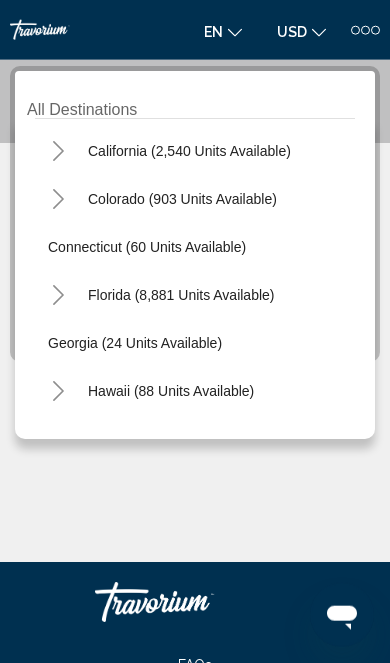click on "Florida (8,881 units available)" 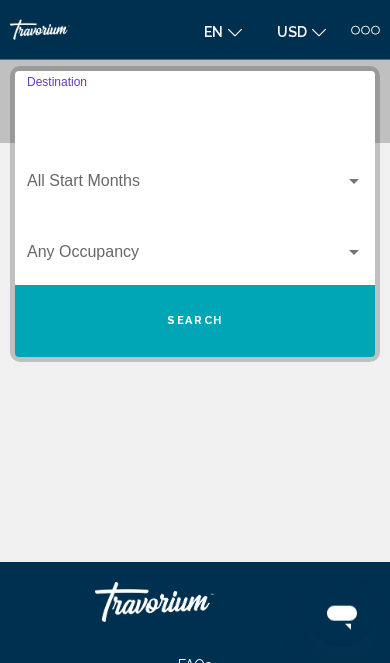 type on "**********" 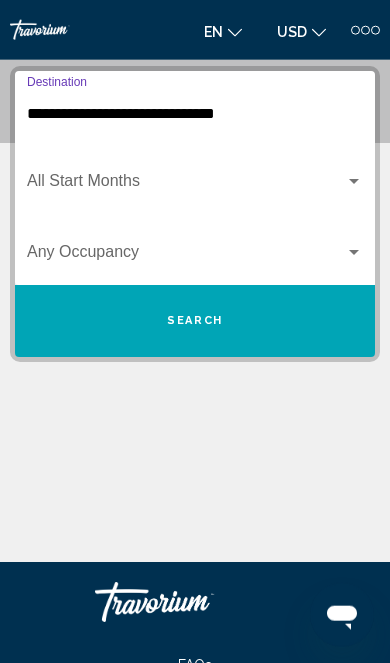 click at bounding box center [186, 185] 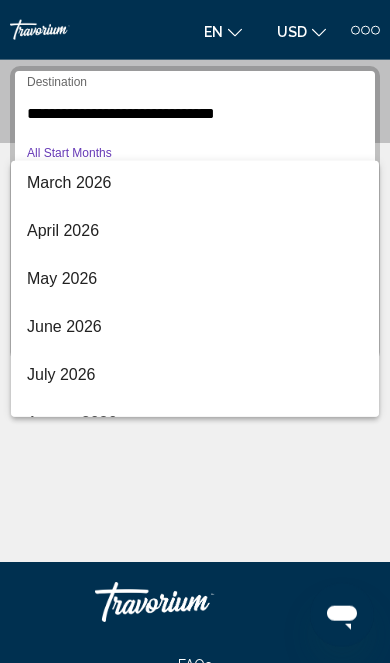 scroll, scrollTop: 387, scrollLeft: 0, axis: vertical 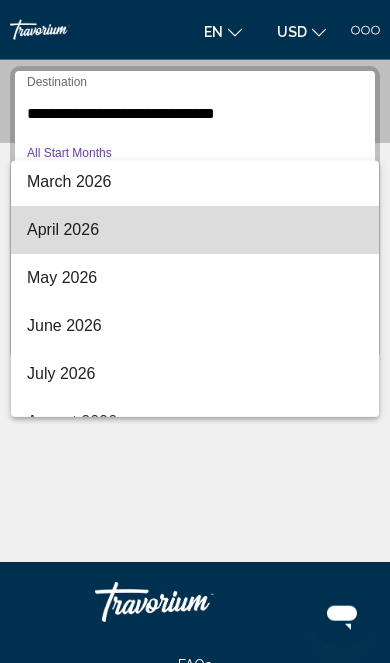 click on "April 2026" at bounding box center [195, 230] 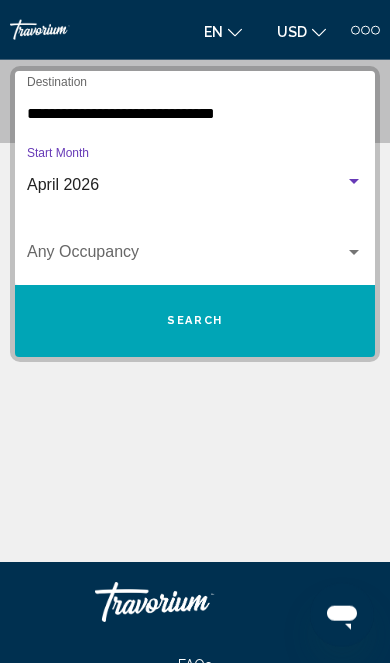 click at bounding box center [186, 256] 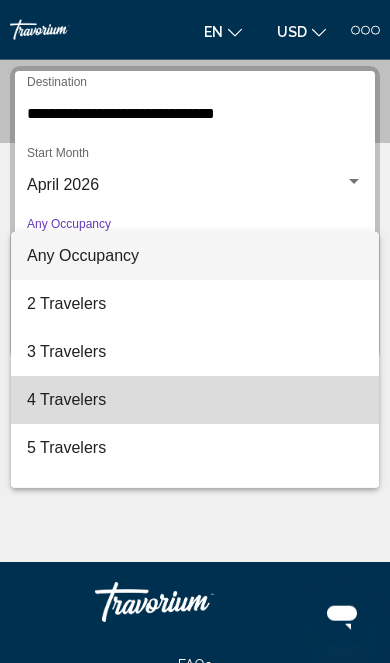 click on "4 Travelers" at bounding box center [195, 400] 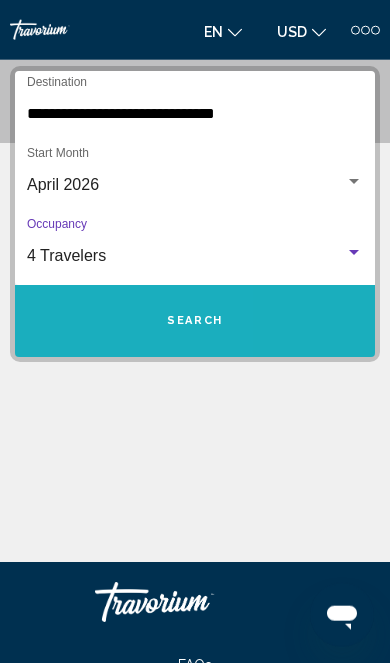 click on "Search" at bounding box center [195, 321] 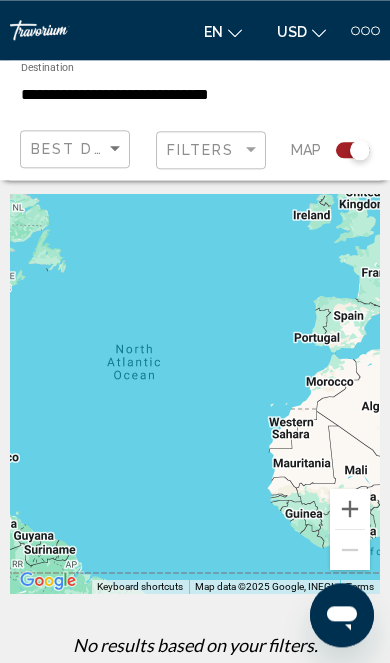 scroll, scrollTop: 0, scrollLeft: 0, axis: both 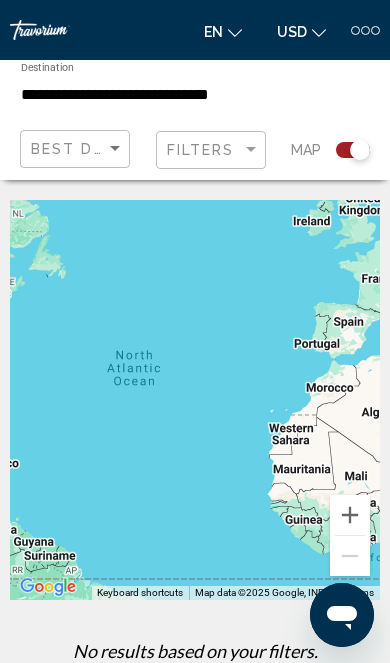 click at bounding box center [365, 30] 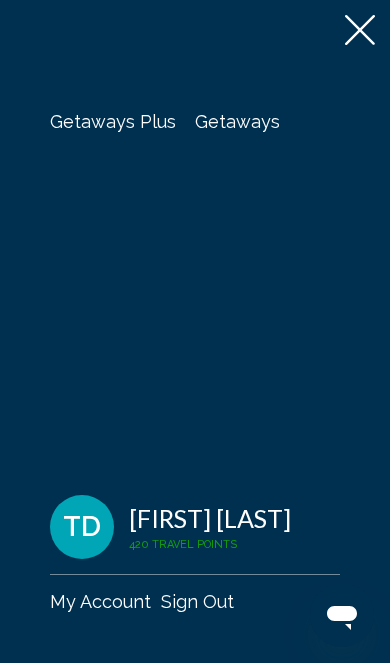 click on "Getaways" at bounding box center [237, 121] 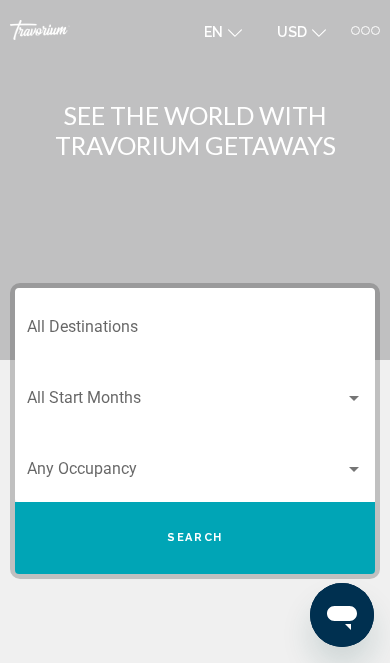 click on "Destination All Destinations" at bounding box center (195, 331) 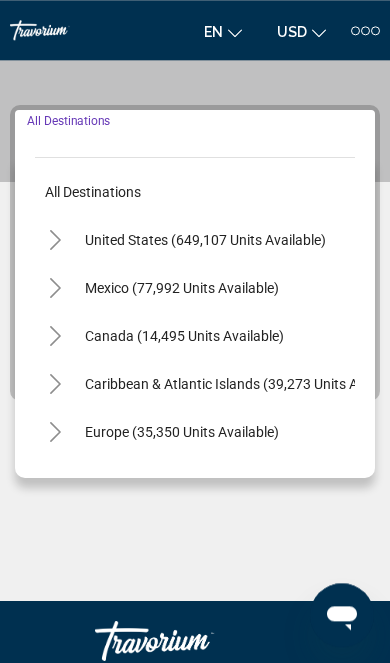 scroll, scrollTop: 218, scrollLeft: 0, axis: vertical 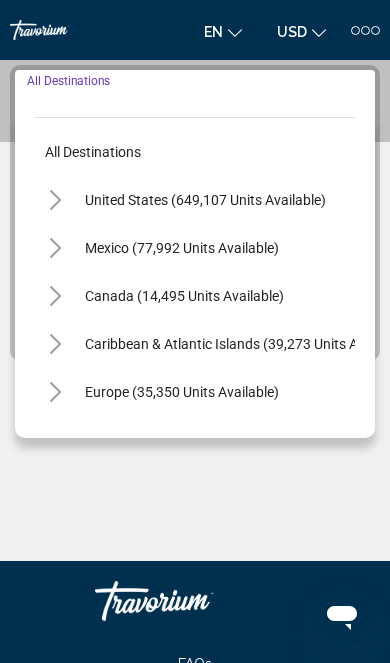 click 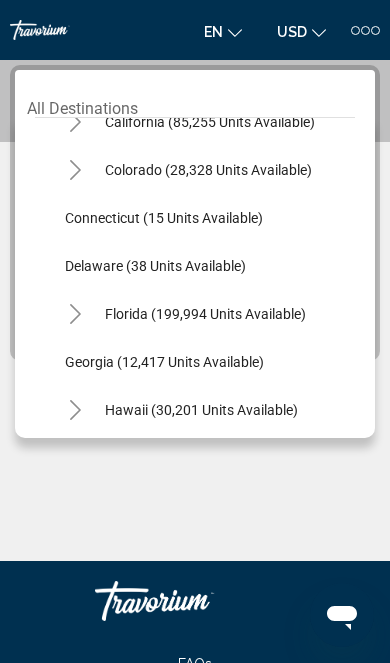 scroll, scrollTop: 223, scrollLeft: 0, axis: vertical 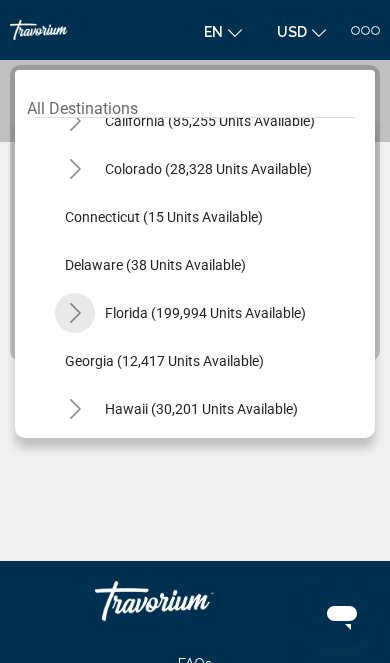click 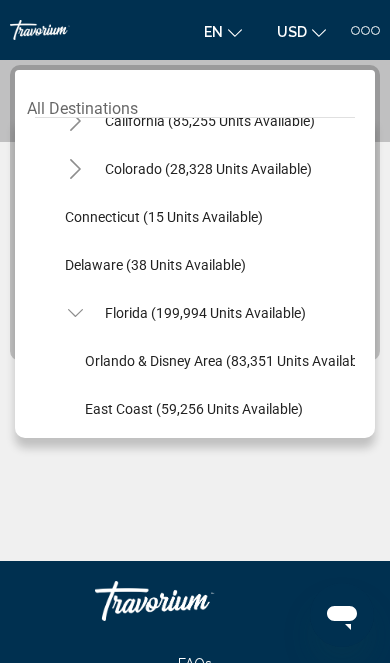 click on "Orlando & Disney Area (83,351 units available)" 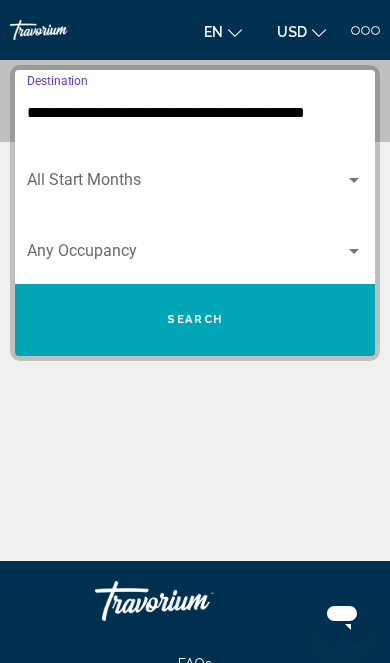 click at bounding box center (186, 184) 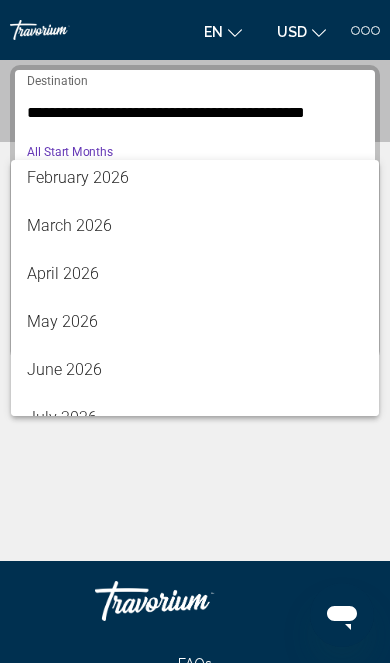 scroll, scrollTop: 328, scrollLeft: 0, axis: vertical 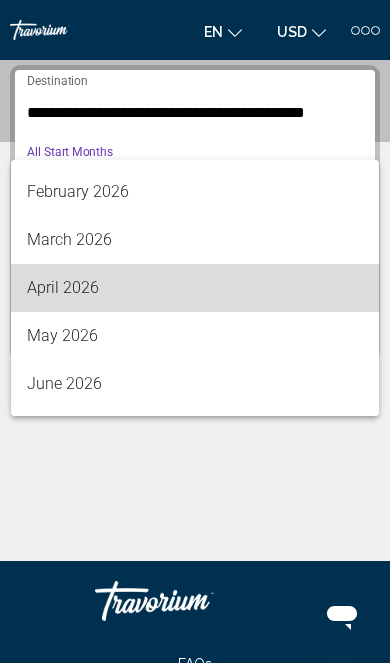 click on "April 2026" at bounding box center (195, 288) 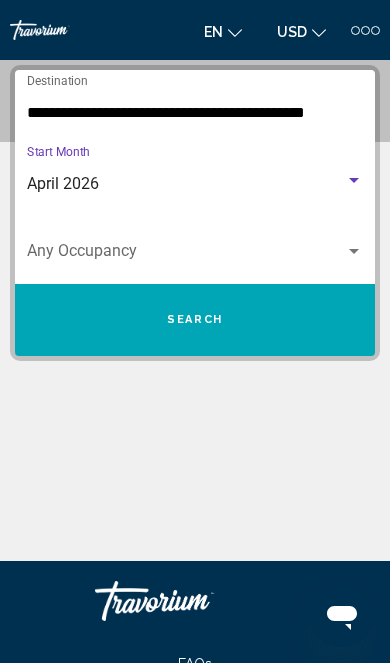 click at bounding box center (186, 255) 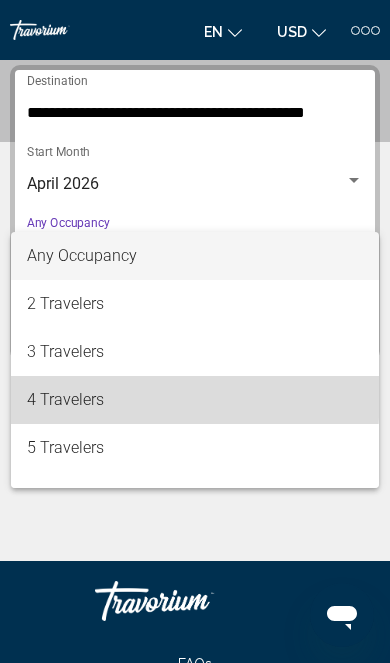 click on "4 Travelers" at bounding box center [195, 400] 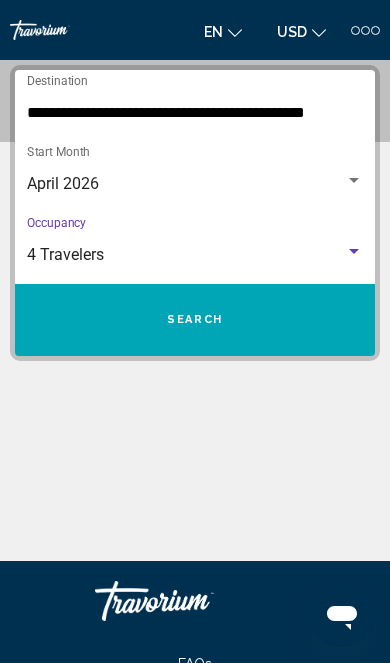 click on "Search" at bounding box center [195, 320] 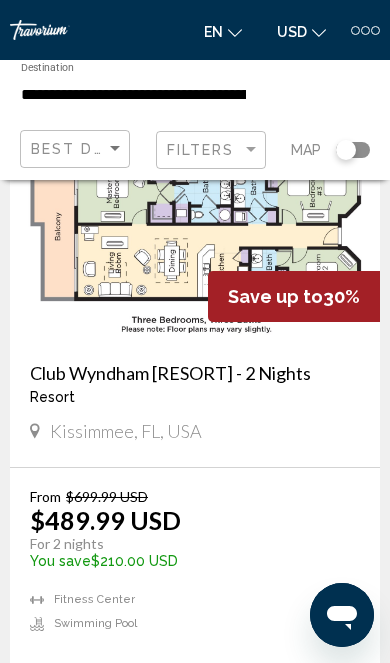 scroll, scrollTop: 2623, scrollLeft: 0, axis: vertical 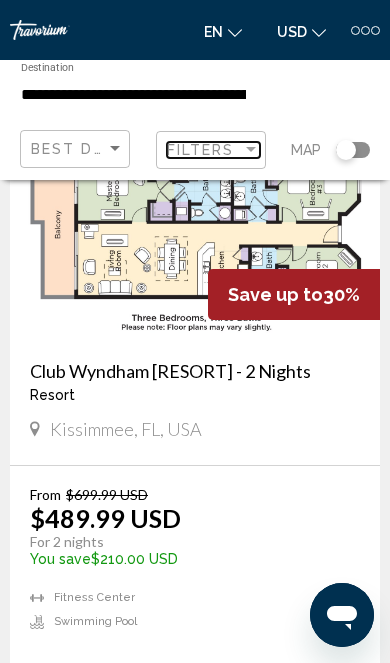 click on "Filters" at bounding box center (201, 150) 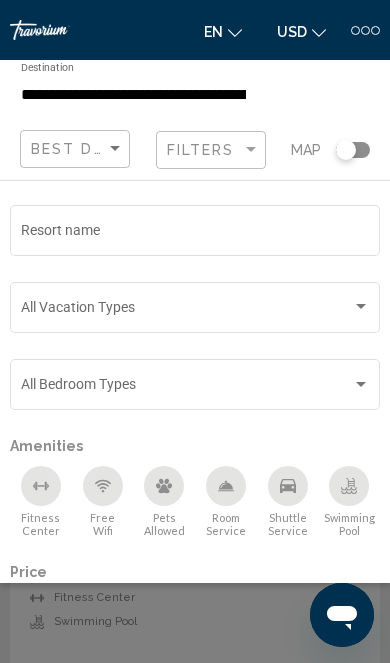 click on "Resort name" at bounding box center [195, 234] 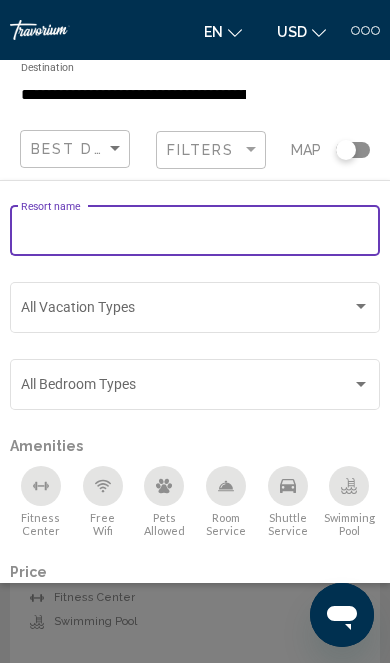 scroll, scrollTop: 2622, scrollLeft: 0, axis: vertical 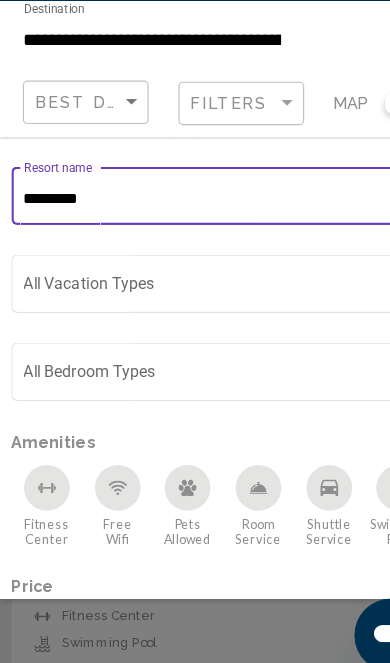 type on "********" 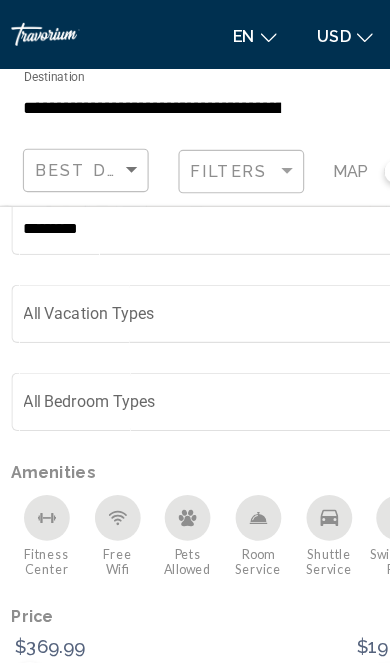 scroll, scrollTop: 32, scrollLeft: 0, axis: vertical 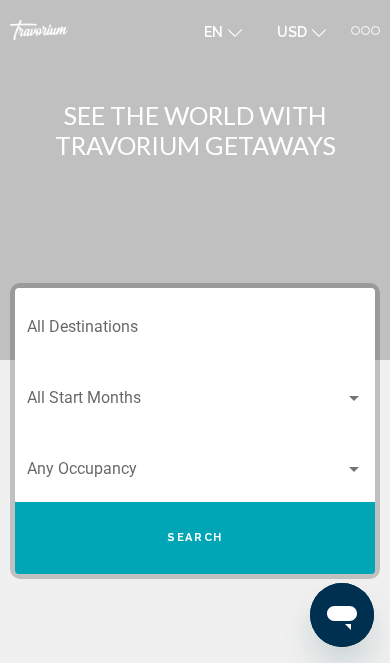 click on "Destination All Destinations" at bounding box center (195, 331) 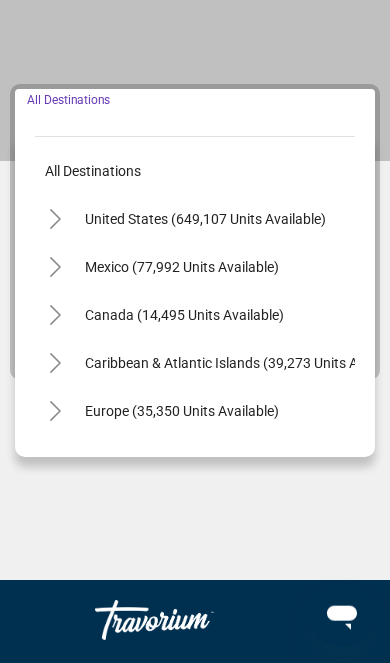 scroll, scrollTop: 218, scrollLeft: 0, axis: vertical 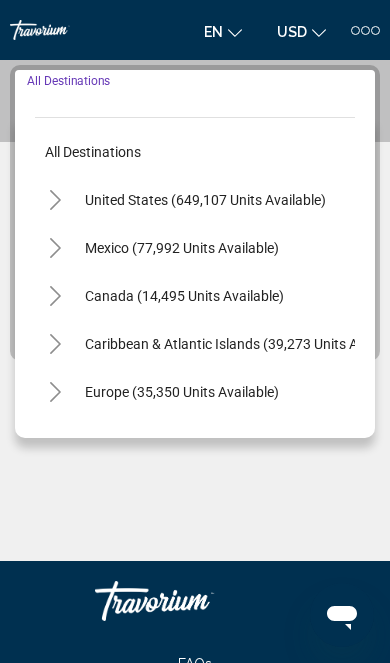 click on "United States (649,107 units available)" at bounding box center [182, 248] 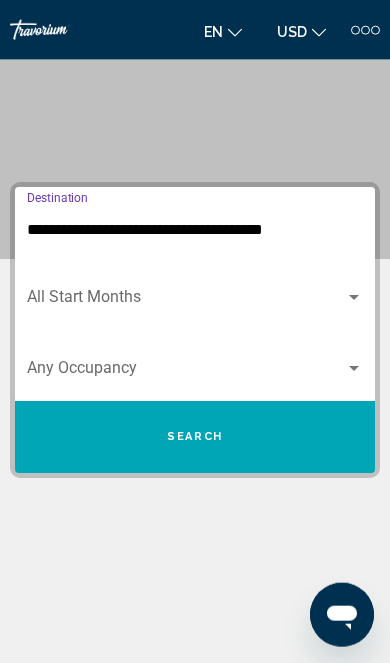 scroll, scrollTop: 0, scrollLeft: 0, axis: both 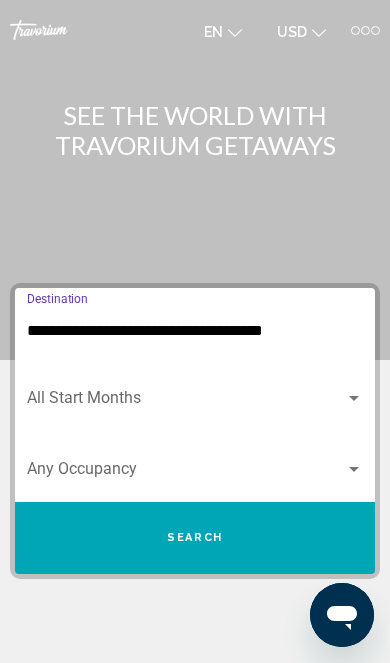 click at bounding box center [365, 30] 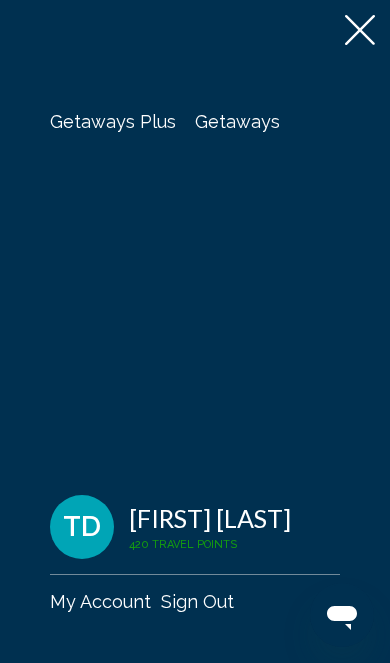 click on "Getaways" at bounding box center [237, 121] 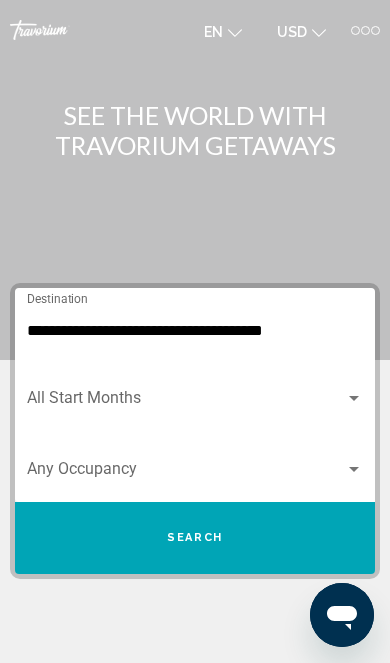 click on "**********" at bounding box center [195, 331] 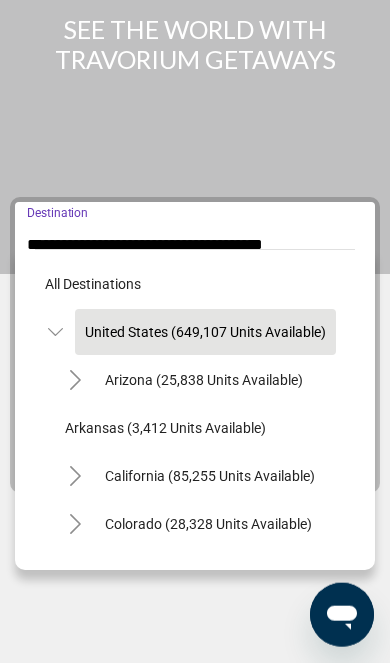 scroll, scrollTop: 87, scrollLeft: 0, axis: vertical 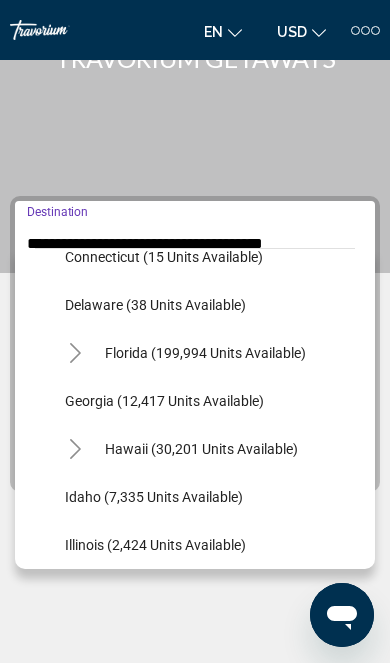 click 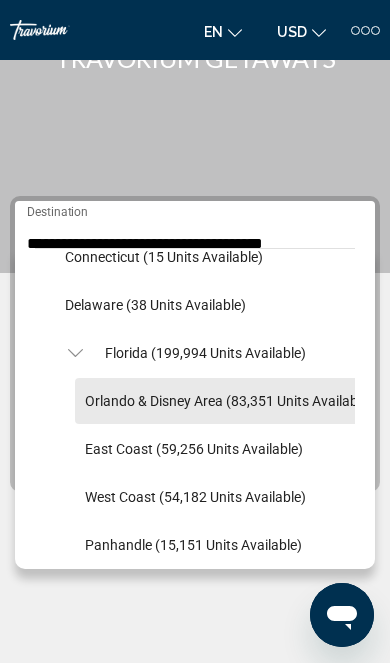 click on "Orlando & Disney Area (83,351 units available)" 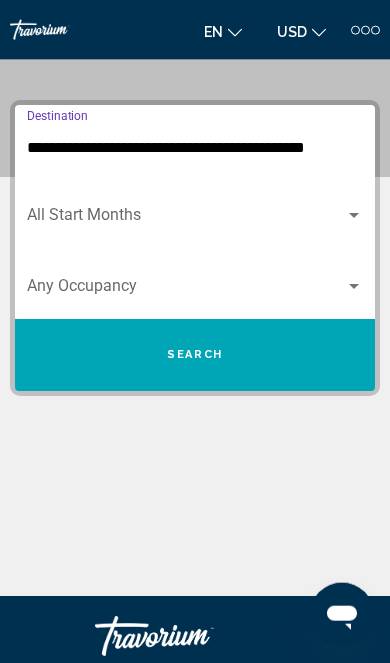 scroll, scrollTop: 218, scrollLeft: 0, axis: vertical 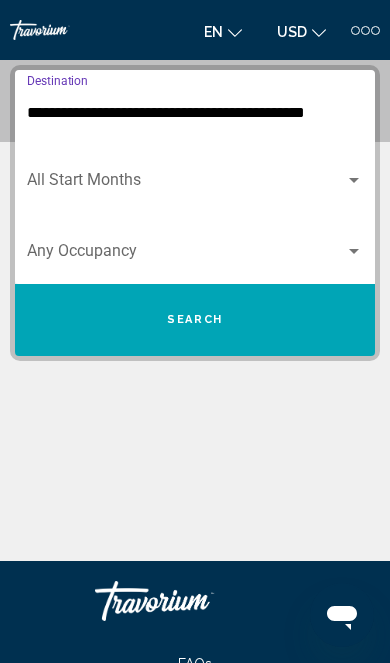 click at bounding box center [186, 184] 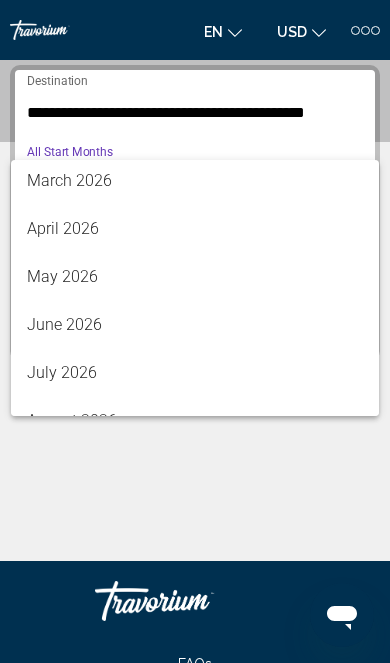 scroll, scrollTop: 389, scrollLeft: 0, axis: vertical 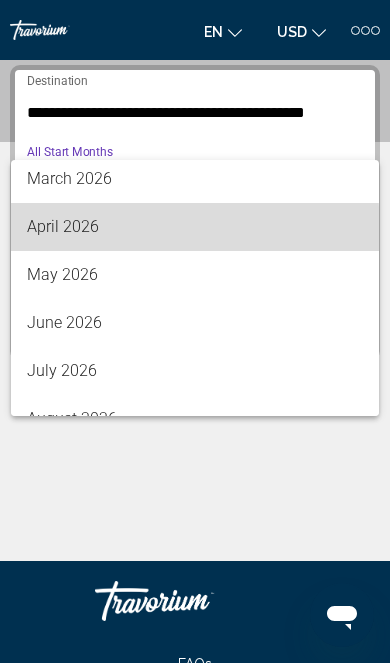 click on "April 2026" at bounding box center (195, 227) 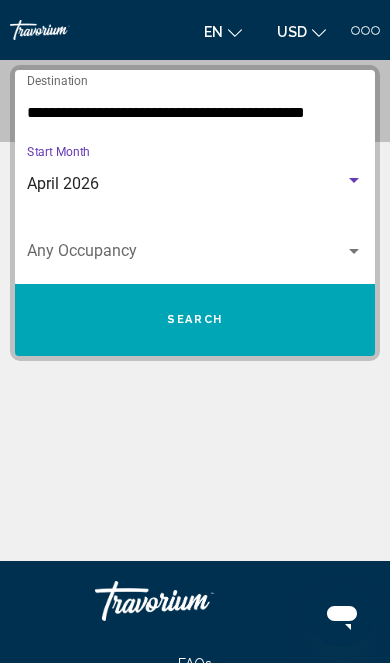 click at bounding box center [186, 255] 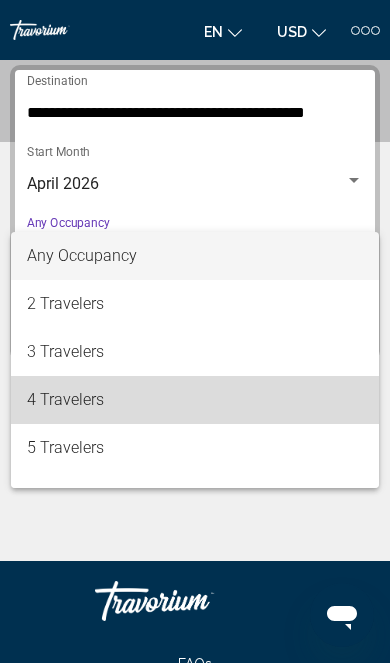 click on "4 Travelers" at bounding box center [195, 400] 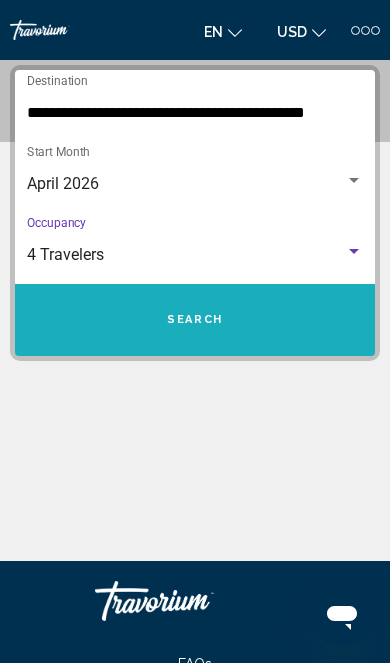 click on "Search" at bounding box center [195, 320] 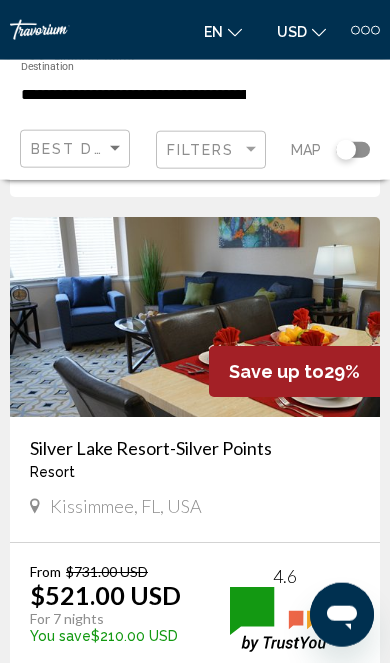 scroll, scrollTop: 4411, scrollLeft: 0, axis: vertical 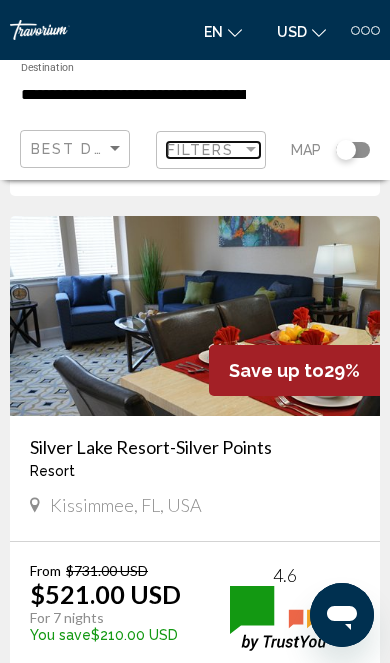 click on "Filters" at bounding box center (201, 150) 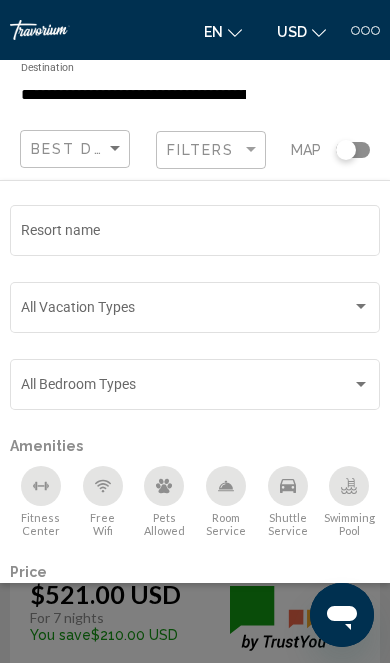 click at bounding box center [361, 384] 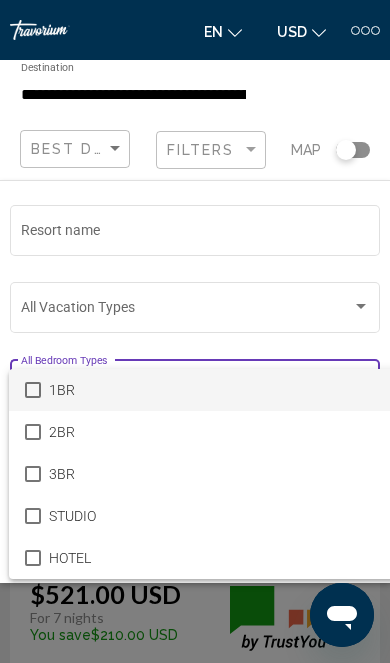 click at bounding box center (33, 432) 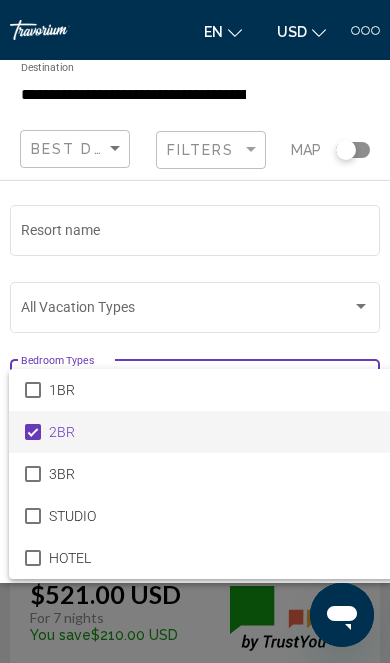 click at bounding box center (195, 331) 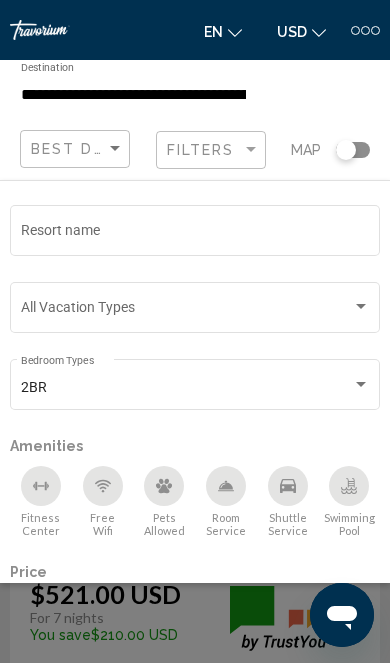 click on "Show Results" 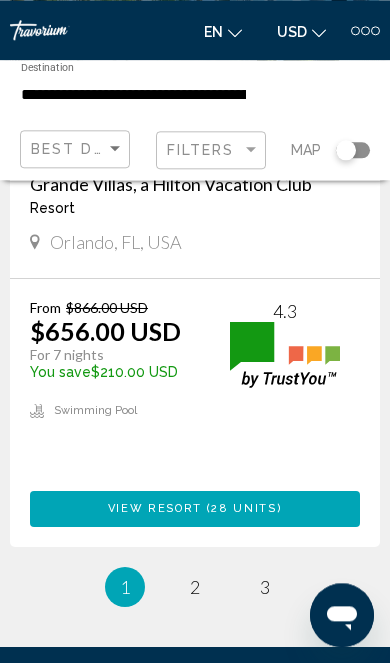 scroll, scrollTop: 7111, scrollLeft: 0, axis: vertical 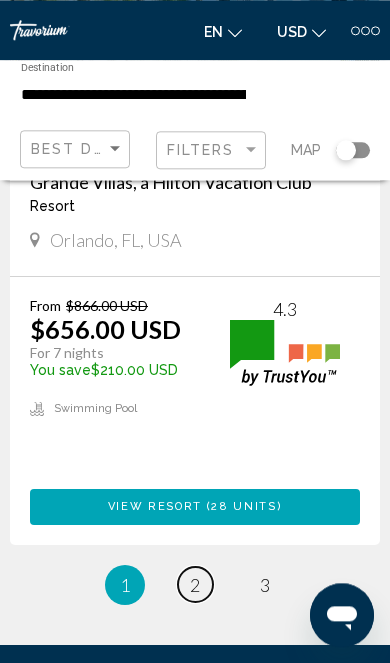 click on "2" at bounding box center [195, 585] 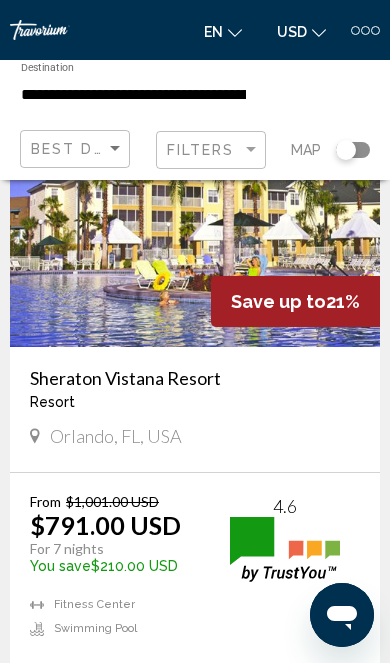 scroll, scrollTop: 3231, scrollLeft: 0, axis: vertical 